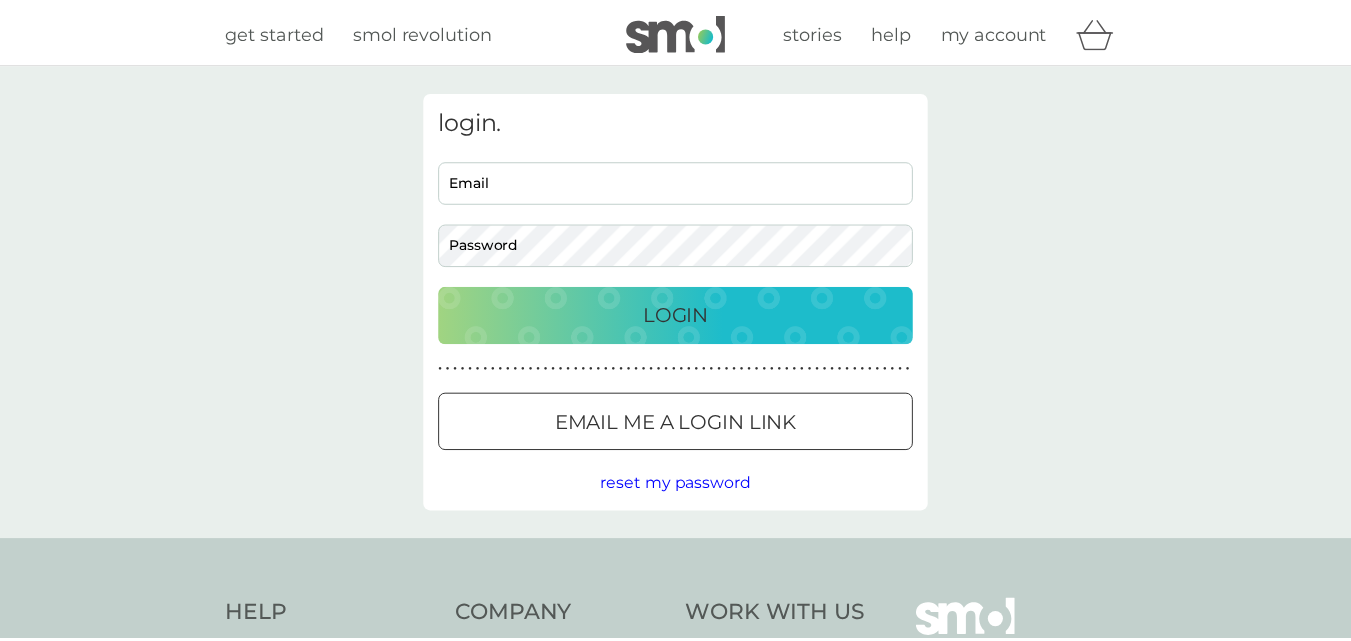 scroll, scrollTop: 0, scrollLeft: 0, axis: both 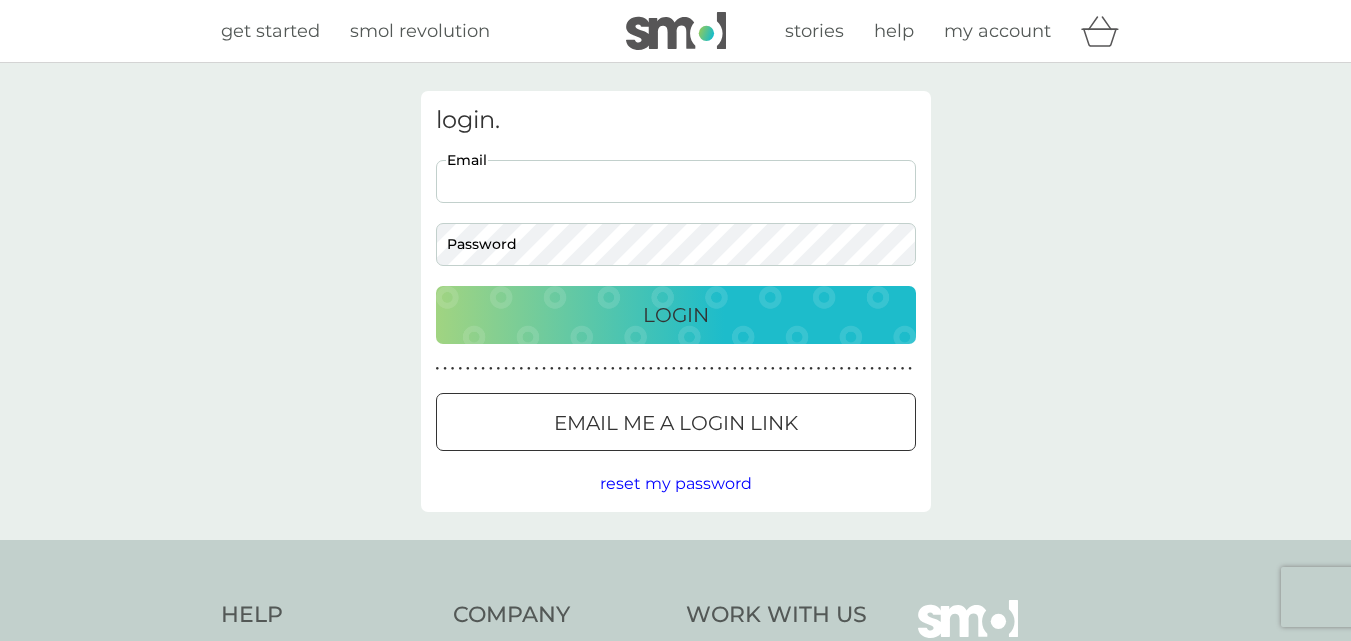 click on "Email" at bounding box center [676, 181] 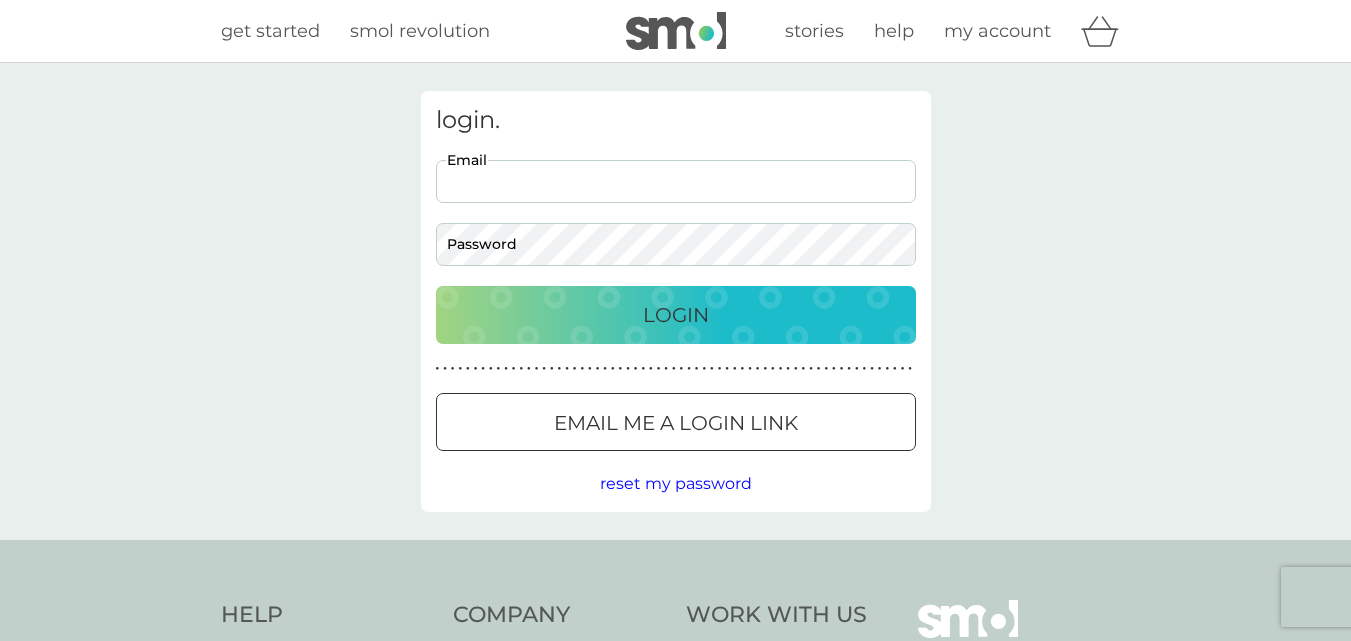 type on "carlyy-brown@hotmail.co.uk" 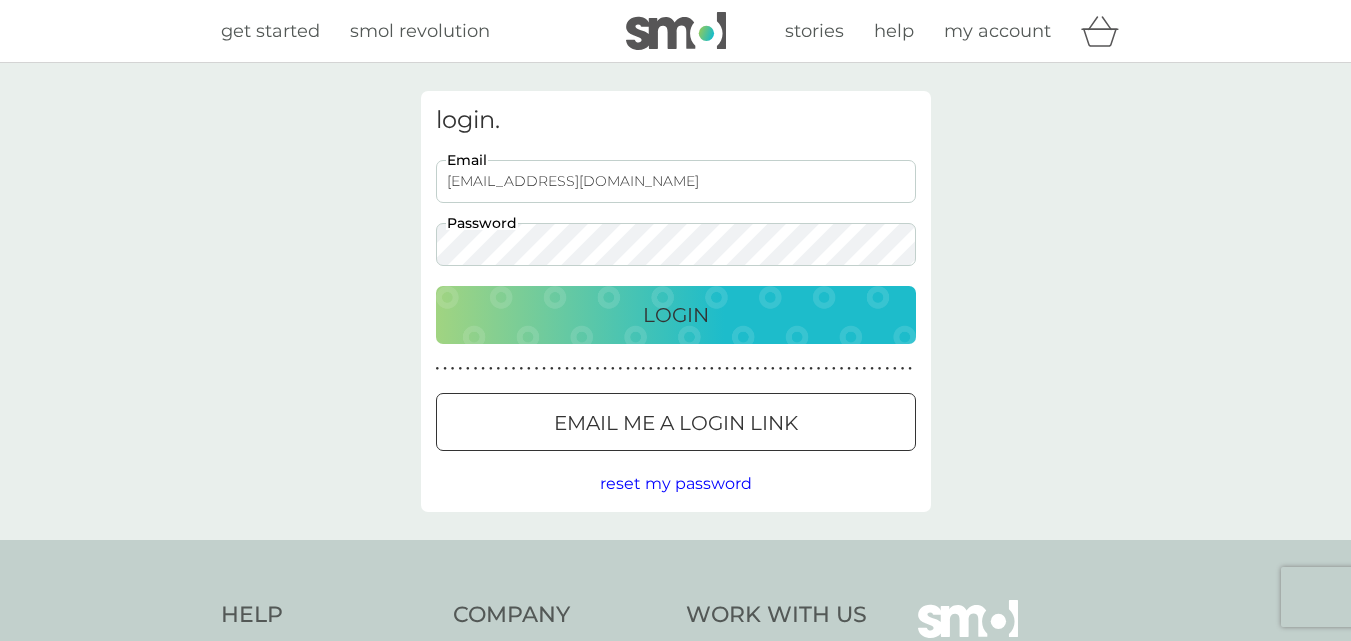 click on "Login" at bounding box center (676, 315) 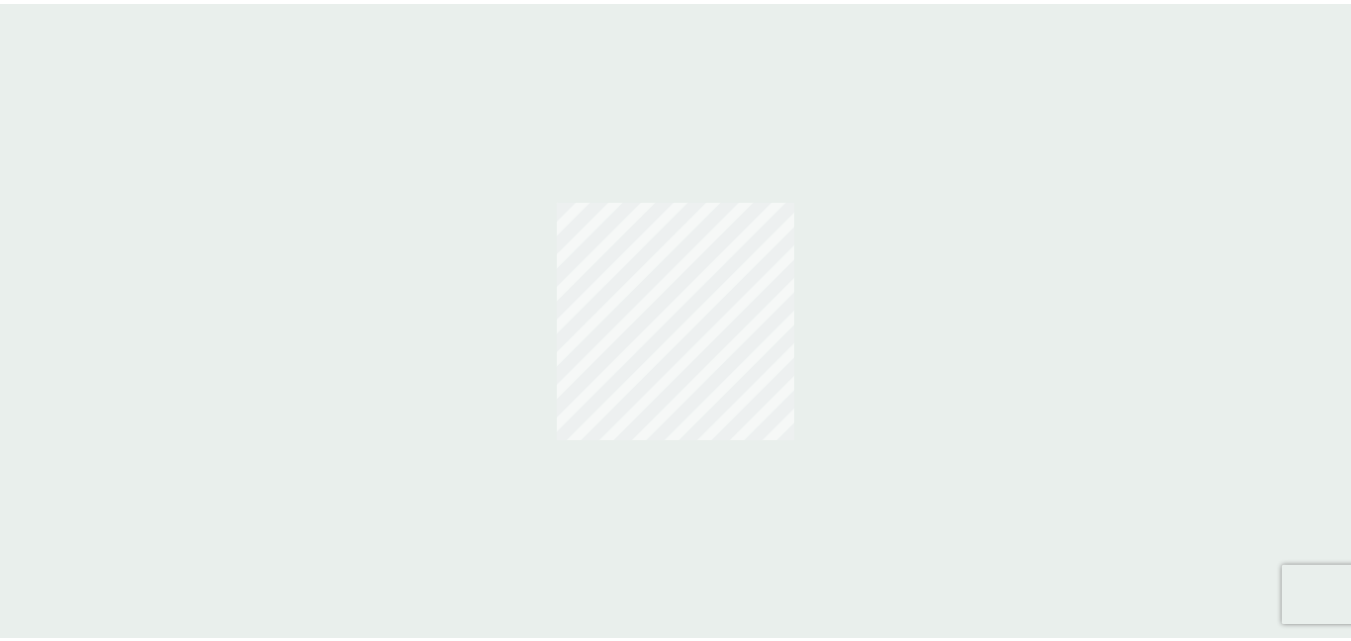 scroll, scrollTop: 0, scrollLeft: 0, axis: both 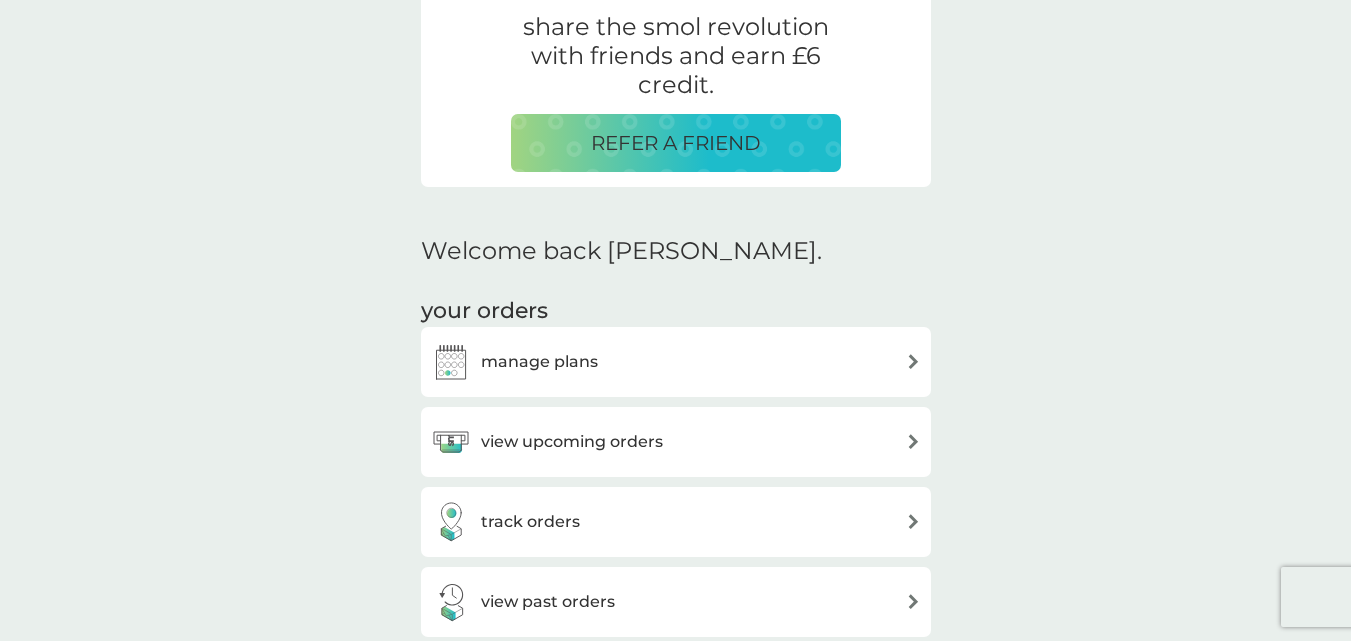 click on "view upcoming orders" at bounding box center (676, 442) 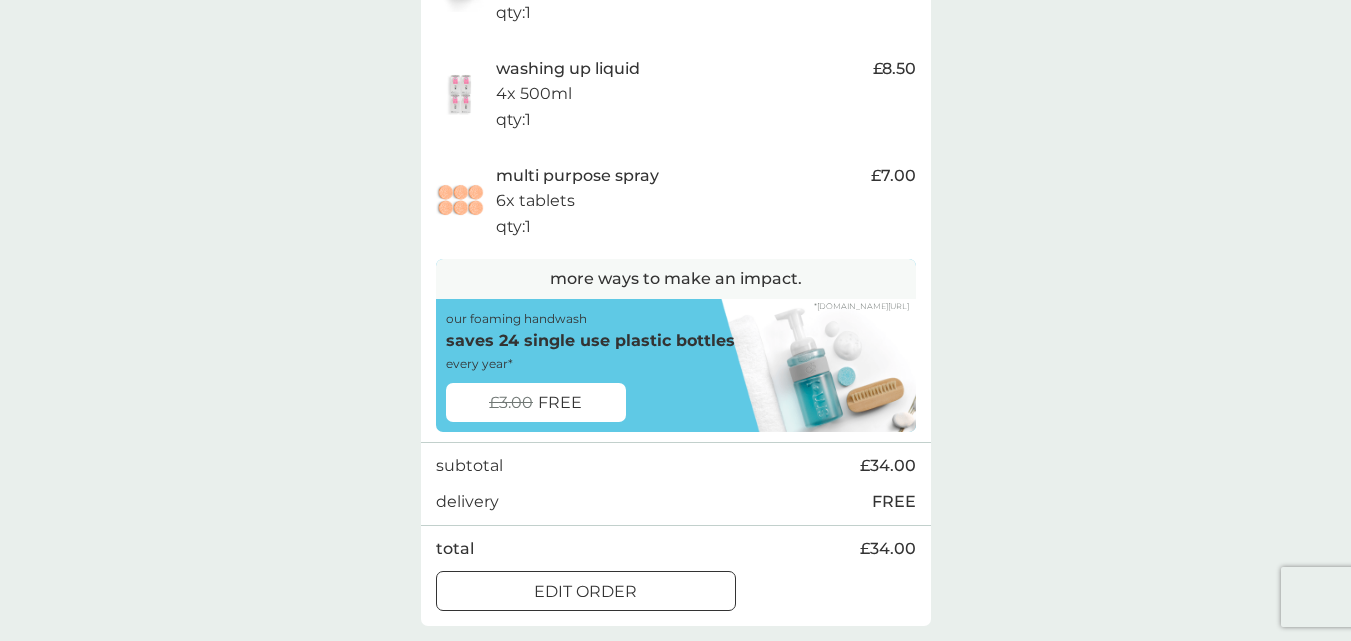 scroll, scrollTop: 700, scrollLeft: 0, axis: vertical 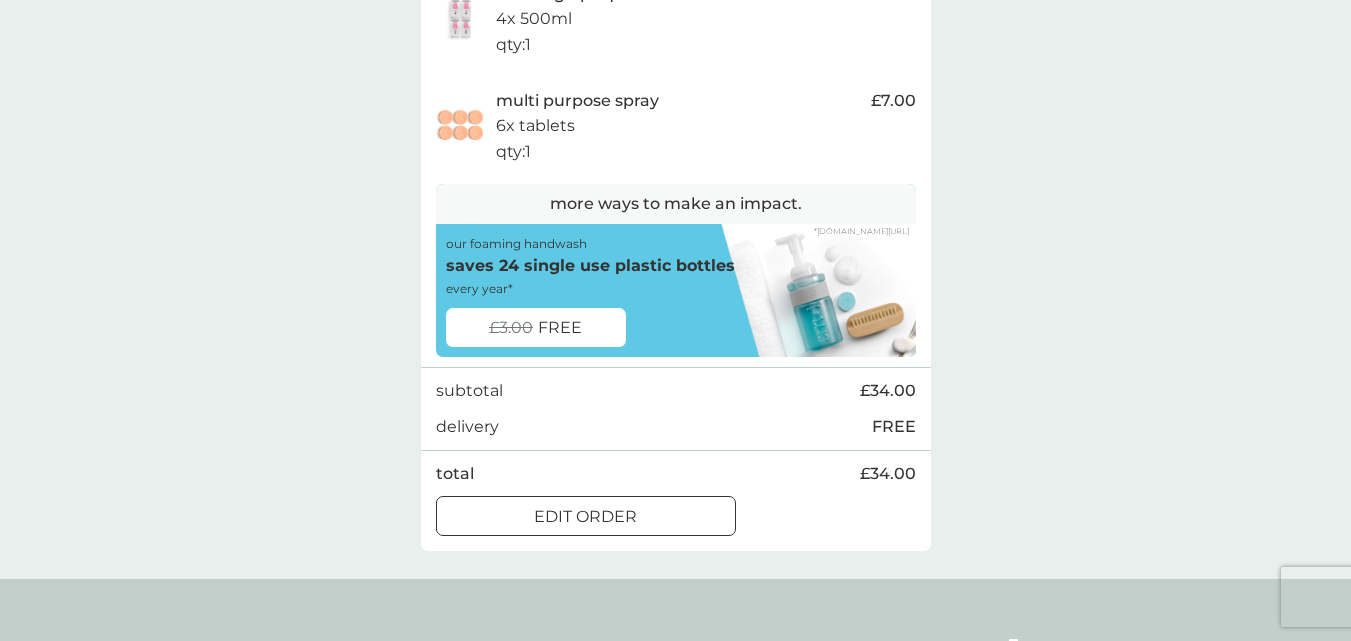 click on "edit order" at bounding box center (586, 516) 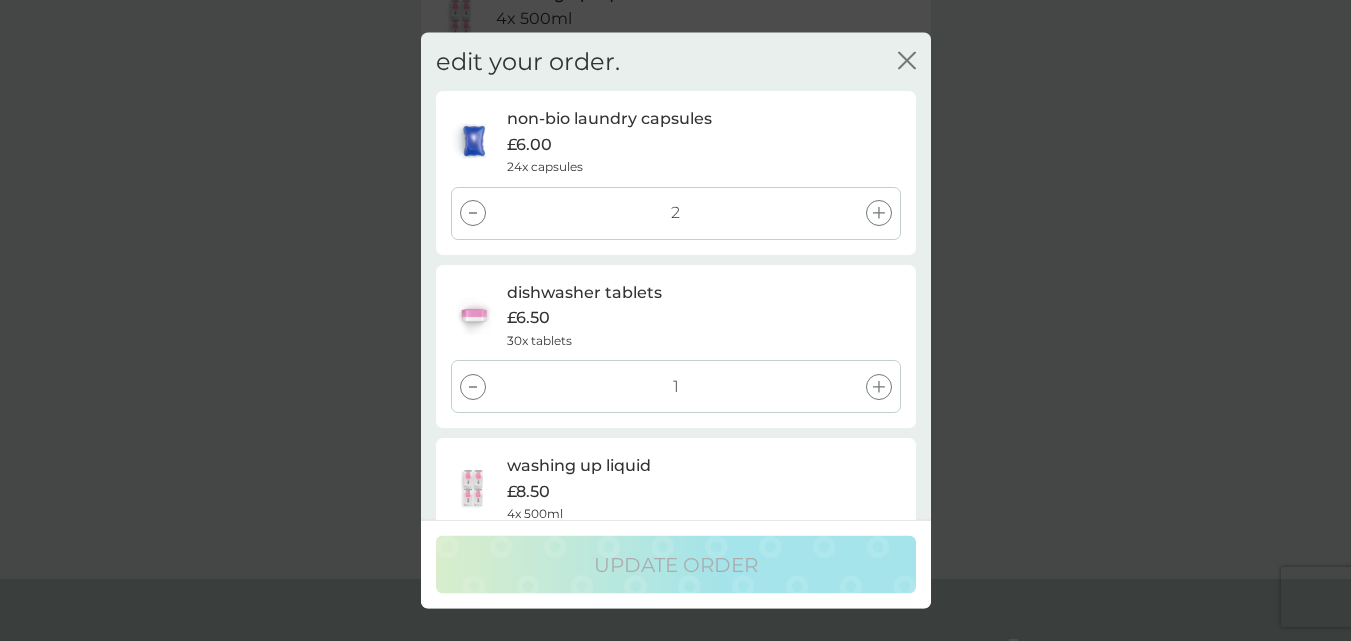 scroll, scrollTop: 305, scrollLeft: 0, axis: vertical 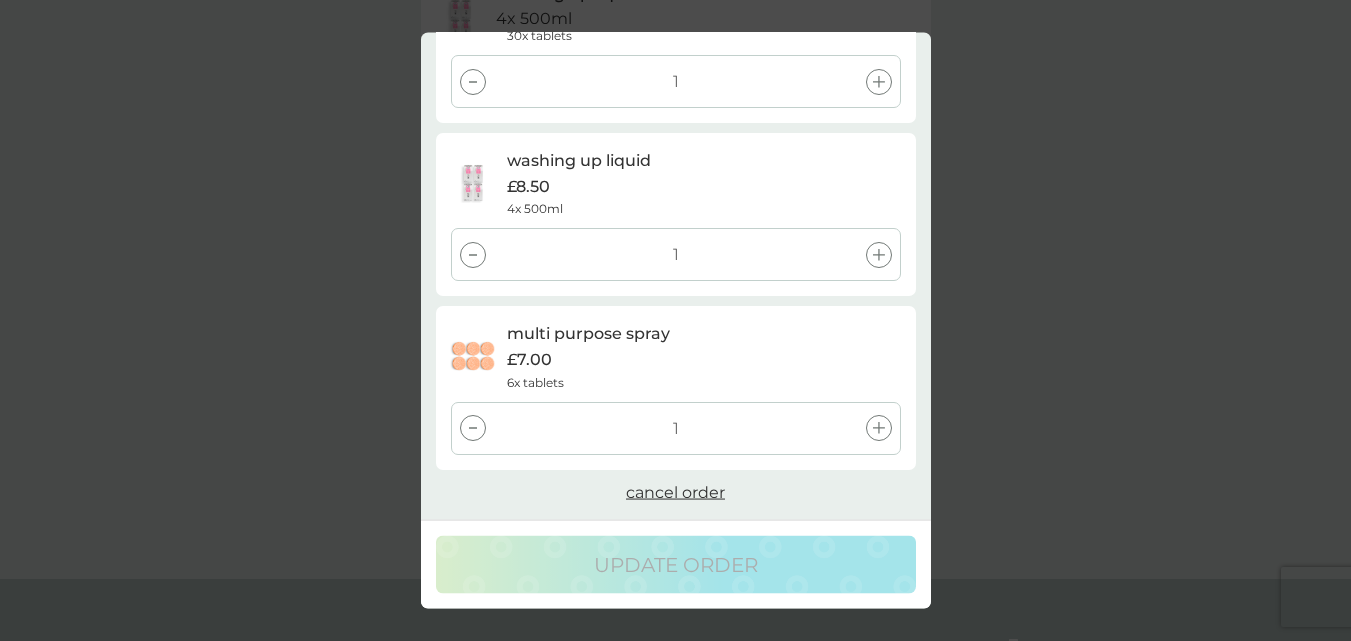 click on "edit your order. close non-bio laundry capsules £6.00 24x capsules 2 dishwasher tablets £6.50 30x tablets 1 washing up liquid £8.50 4x 500ml 1 multi purpose spray £7.00 6x tablets 1 cancel order update order" at bounding box center [675, 320] 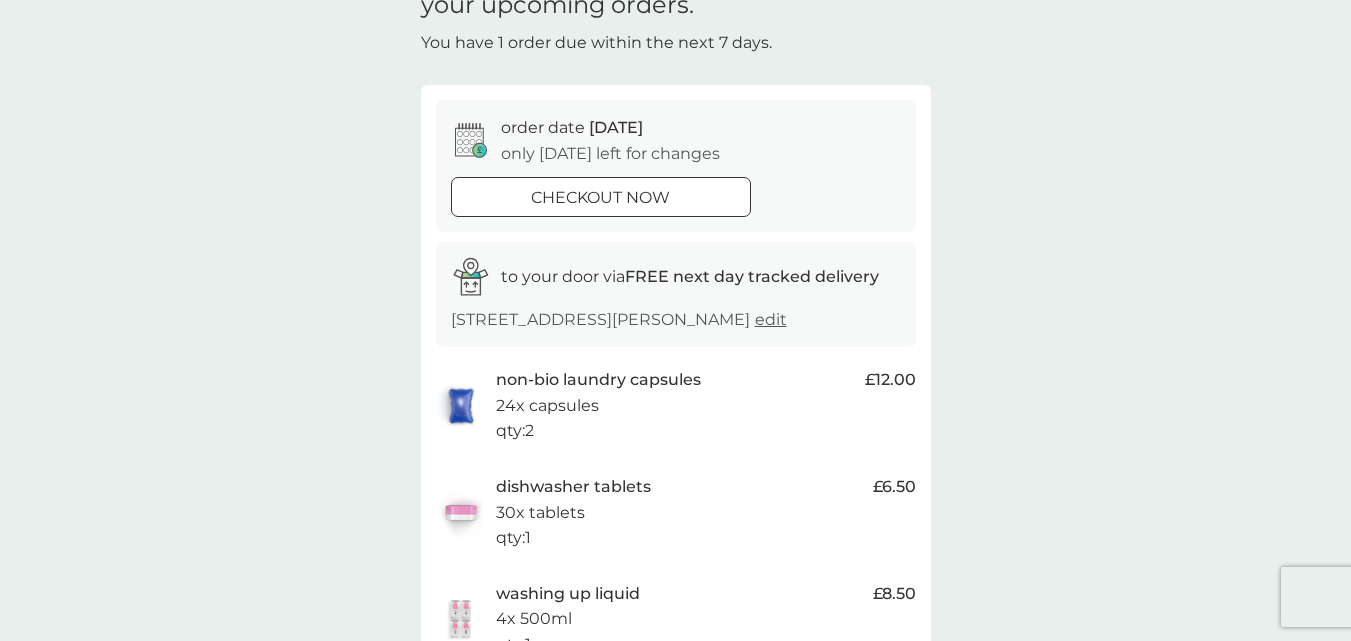 scroll, scrollTop: 0, scrollLeft: 0, axis: both 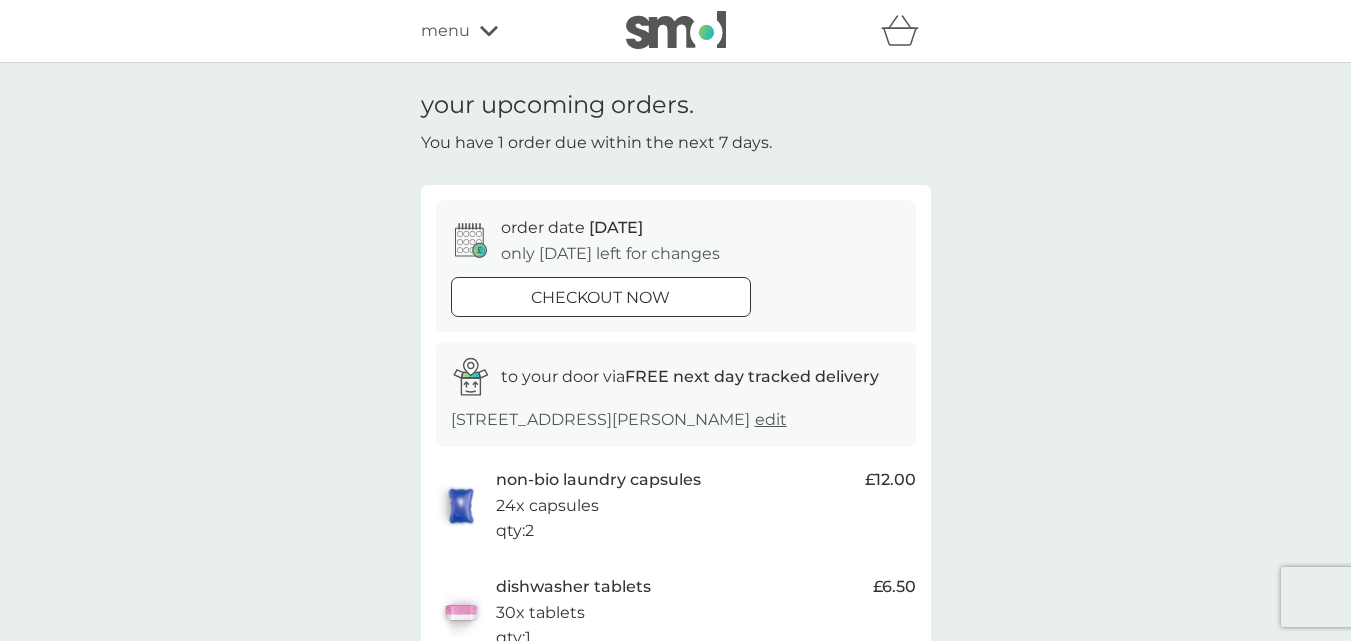 click on "menu" at bounding box center (445, 31) 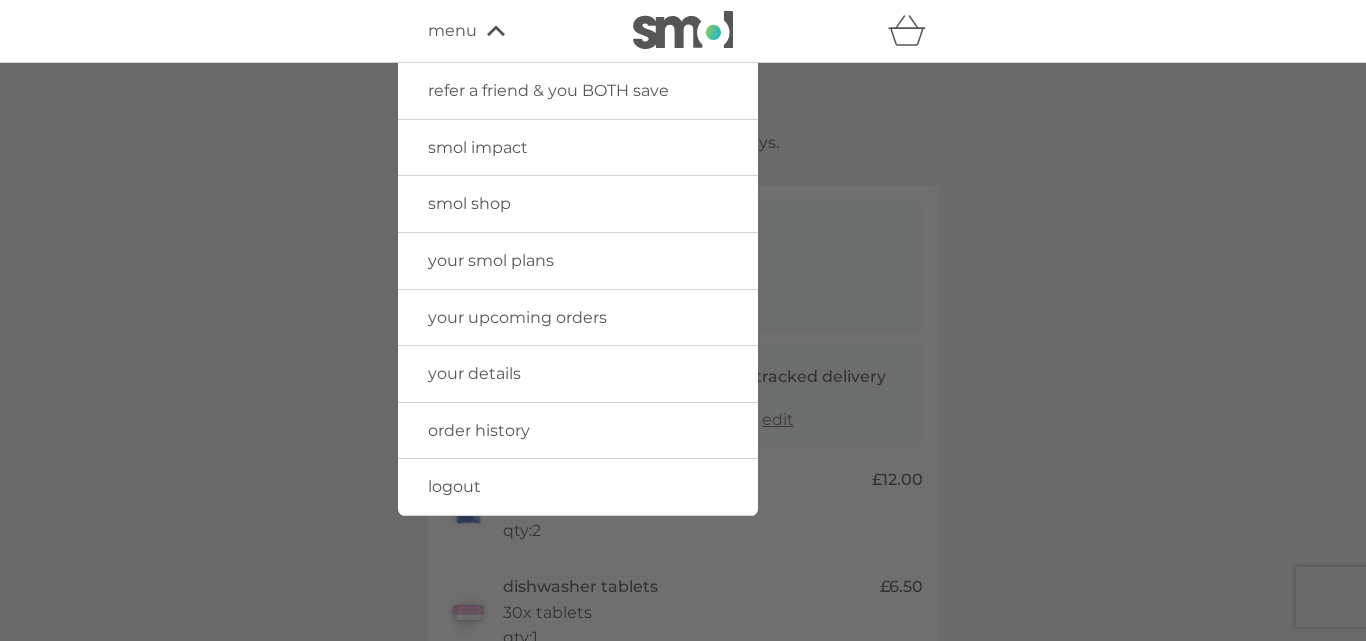 click on "your smol plans" at bounding box center [491, 260] 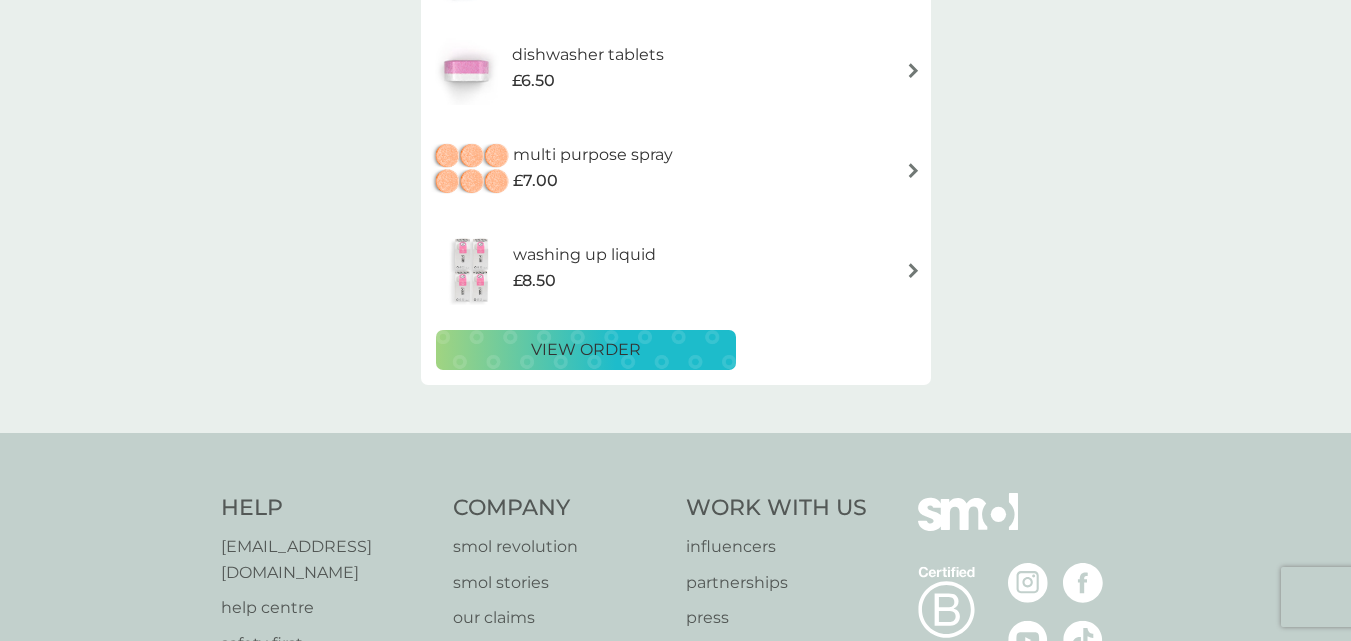 scroll, scrollTop: 400, scrollLeft: 0, axis: vertical 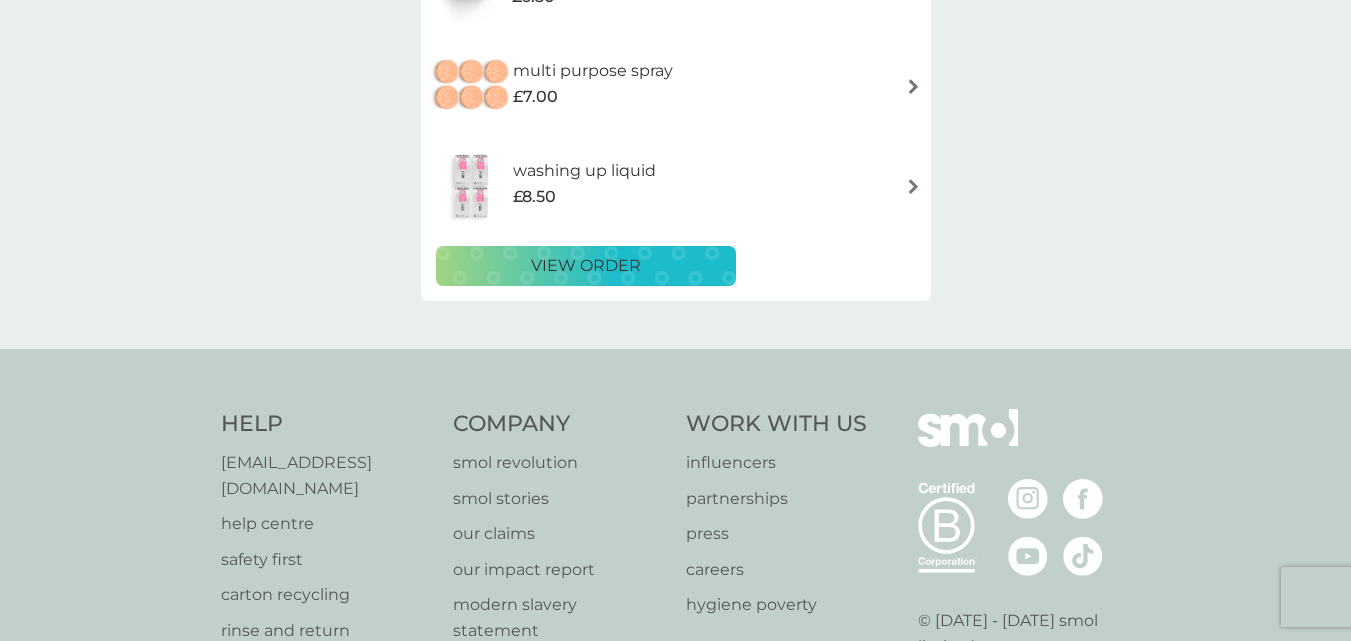 click on "view order" at bounding box center [586, 266] 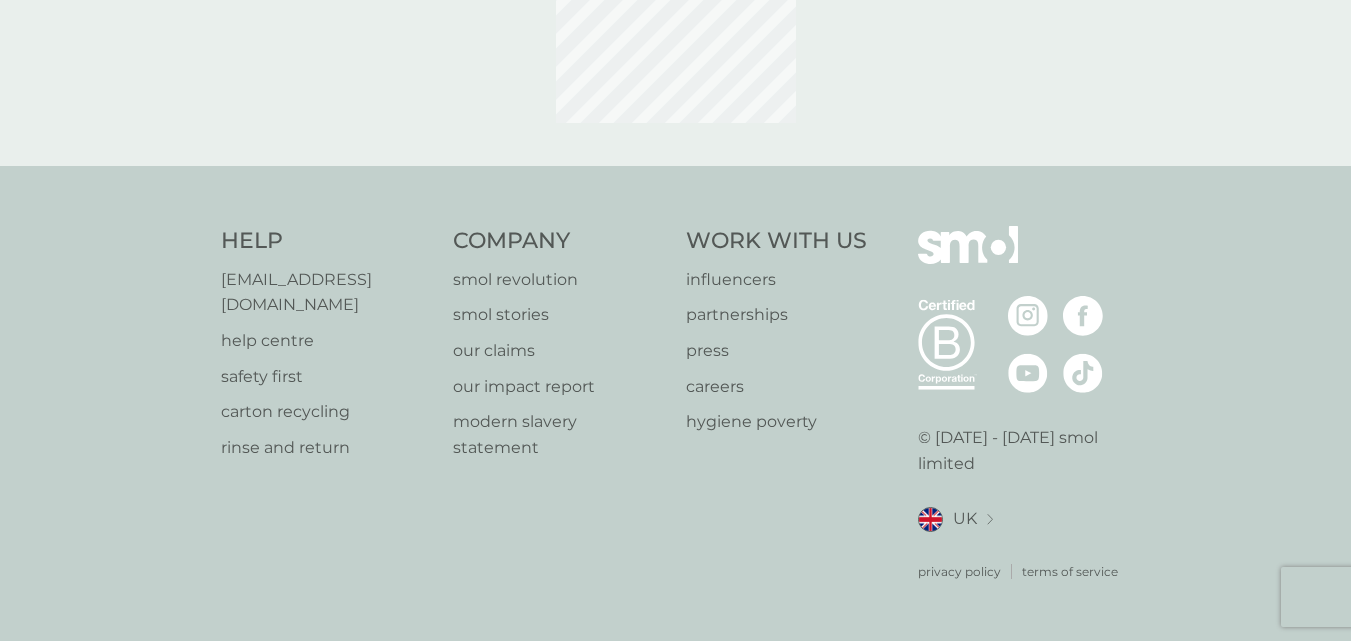 scroll, scrollTop: 0, scrollLeft: 0, axis: both 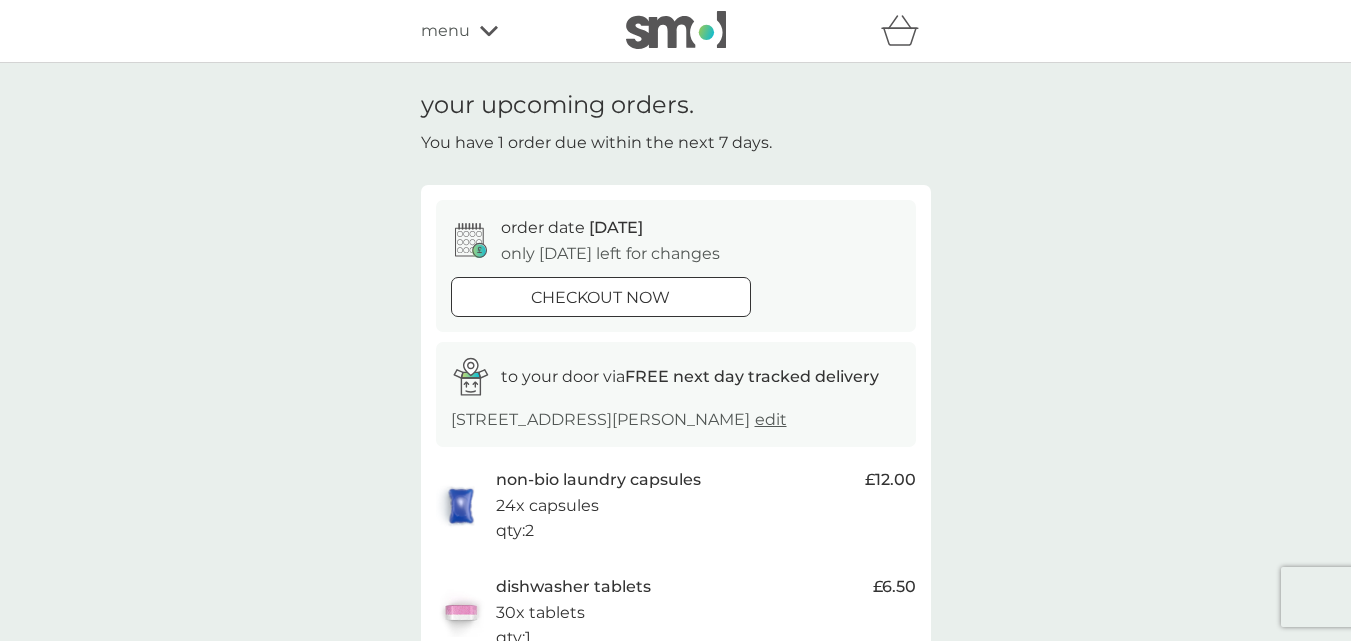click on "14 Jul" at bounding box center [616, 227] 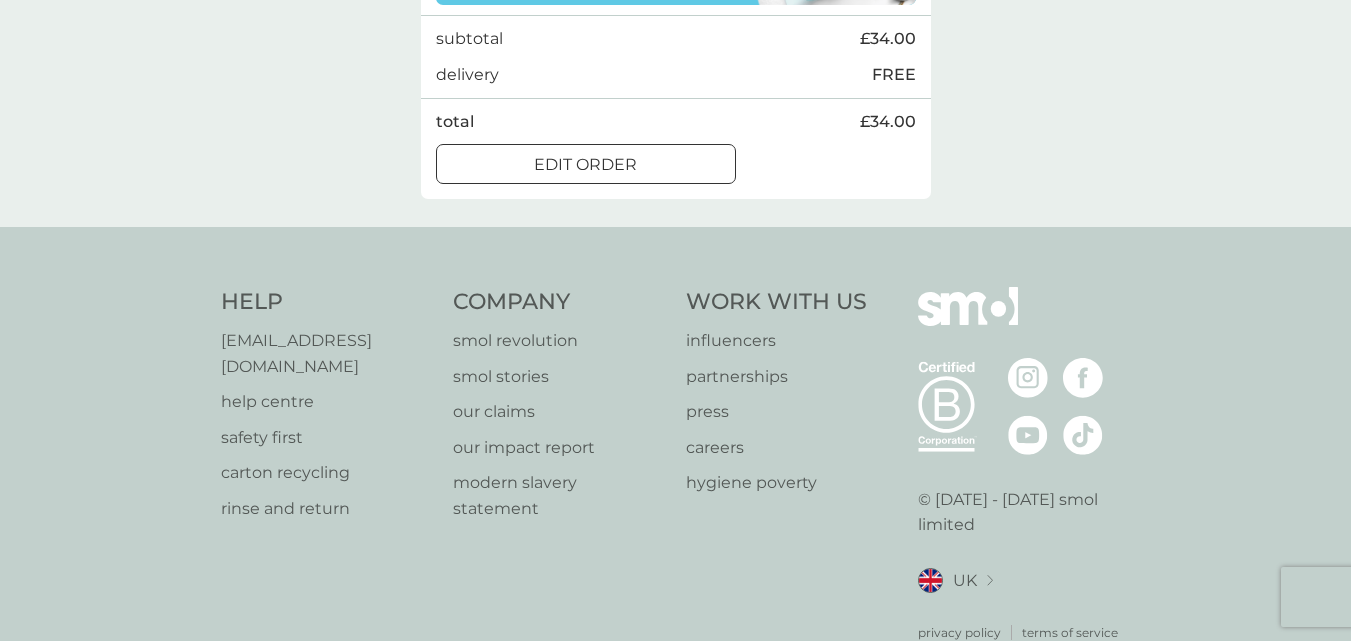 scroll, scrollTop: 1088, scrollLeft: 0, axis: vertical 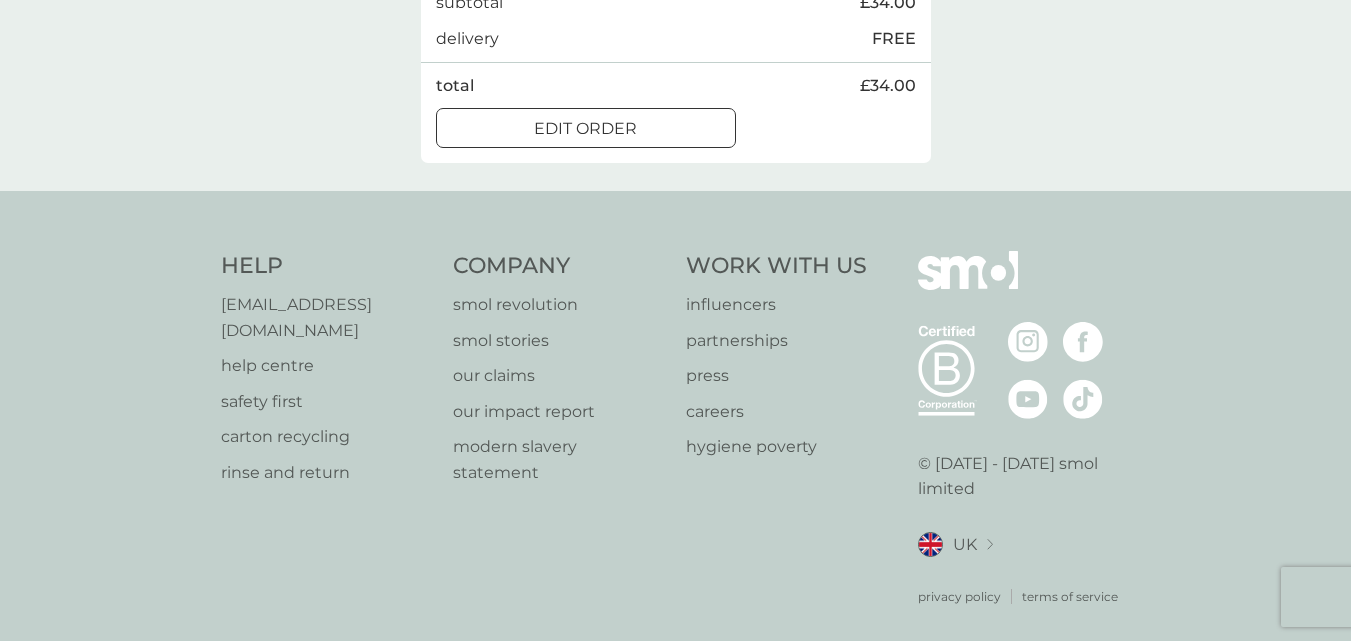 click on "edit order" at bounding box center (585, 129) 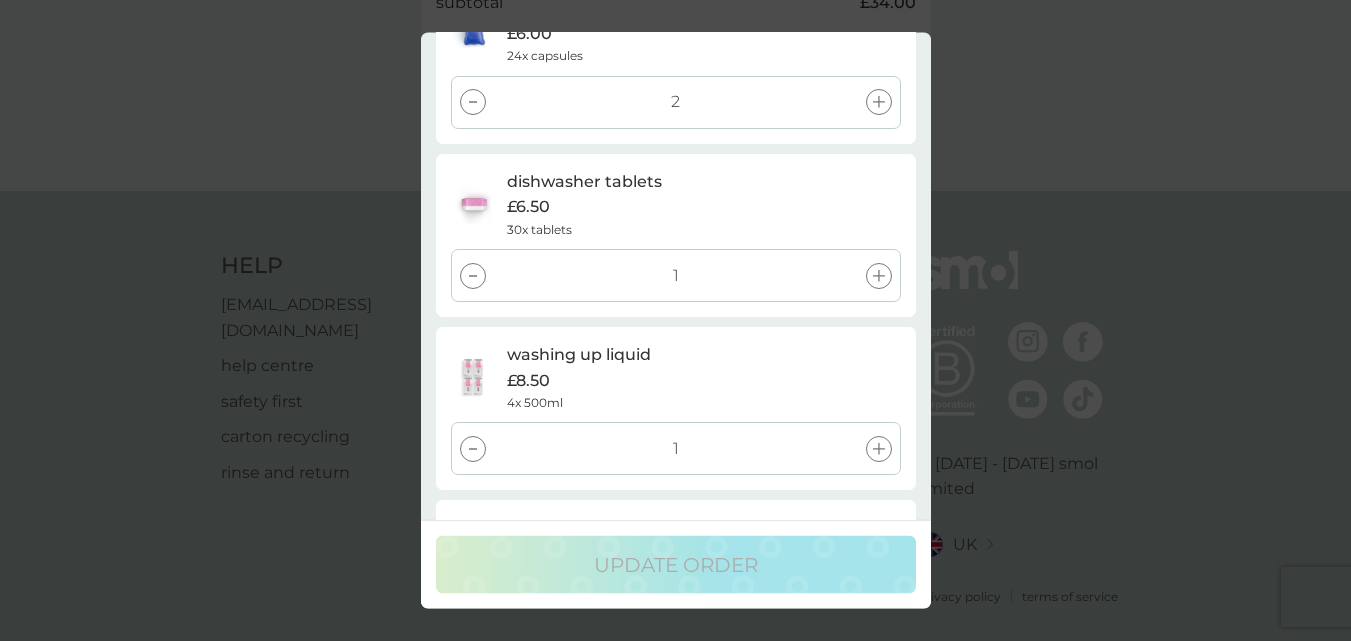 scroll, scrollTop: 305, scrollLeft: 0, axis: vertical 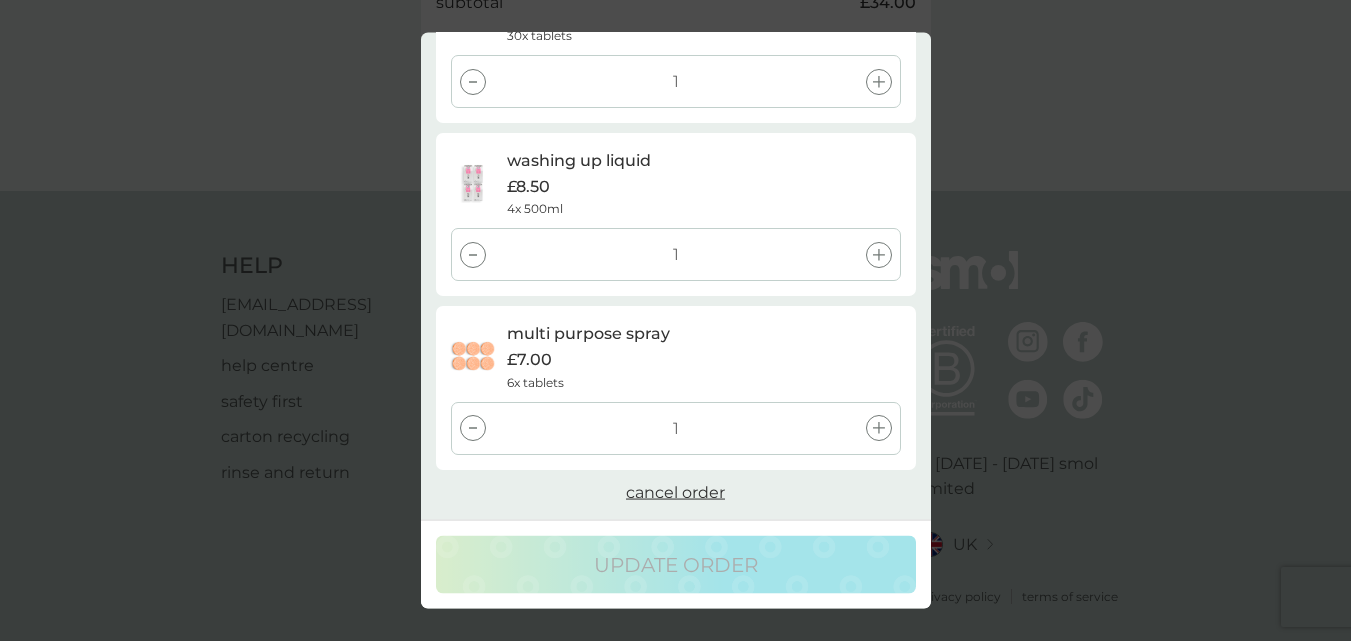 click on "cancel order" at bounding box center [675, 491] 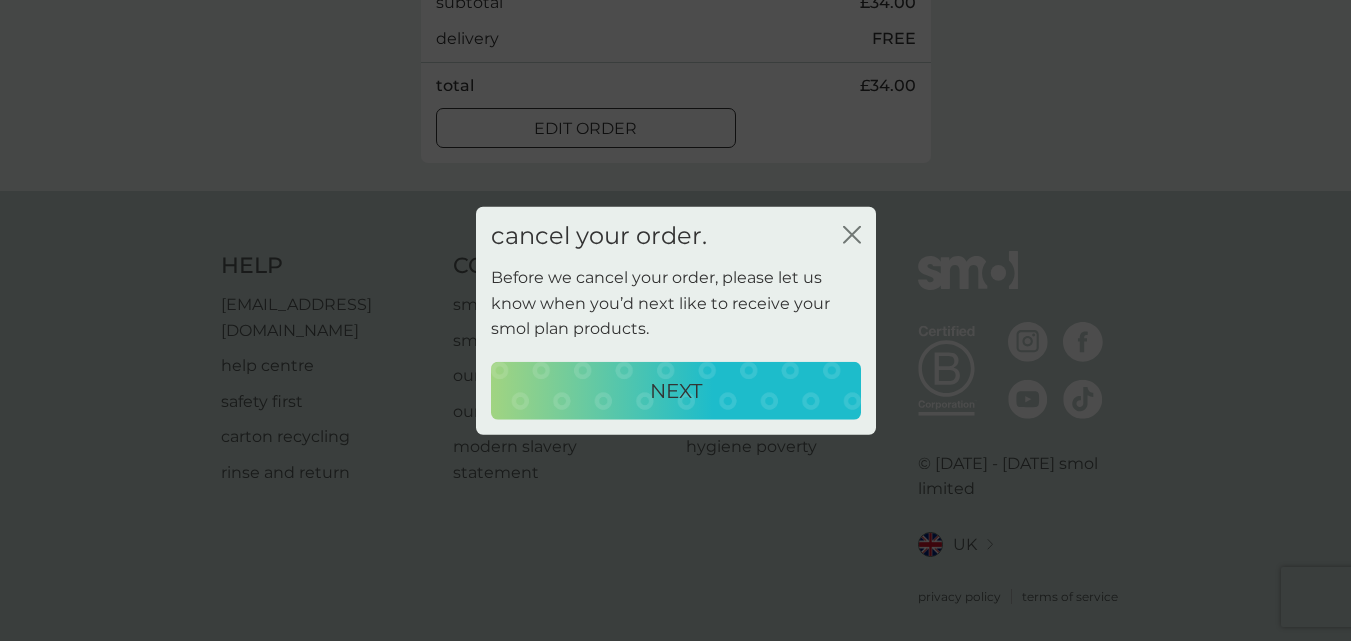 click on "NEXT" at bounding box center (676, 391) 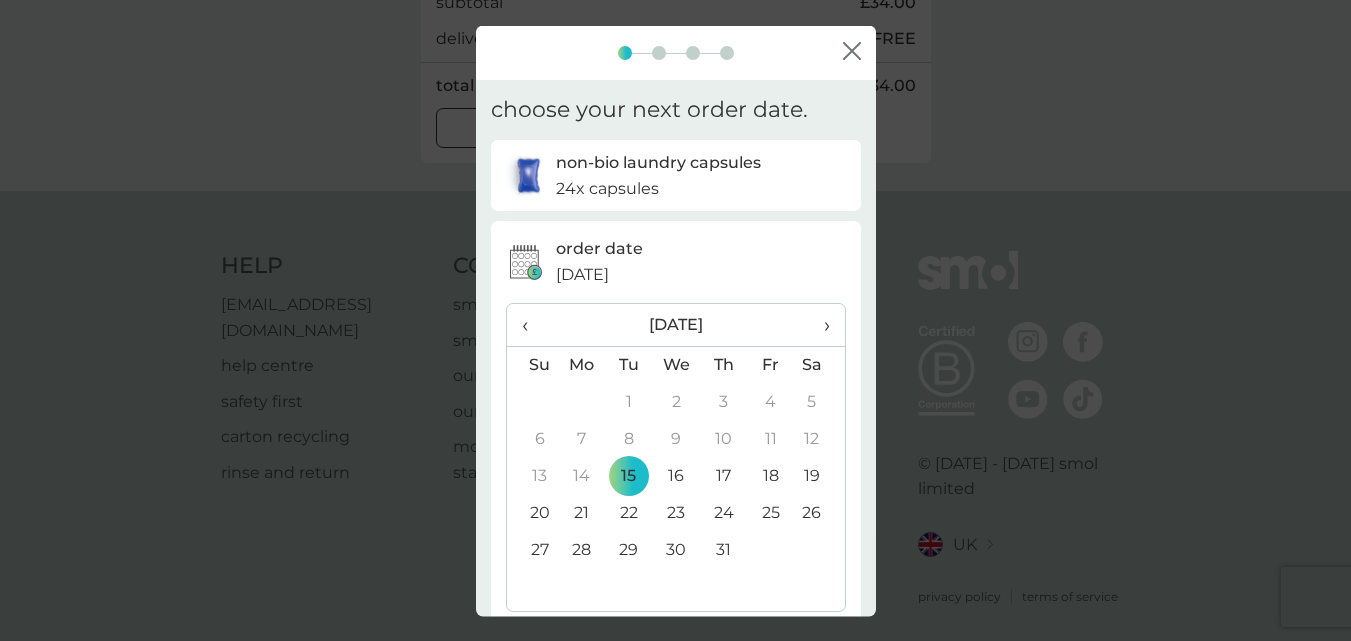 scroll, scrollTop: 0, scrollLeft: 0, axis: both 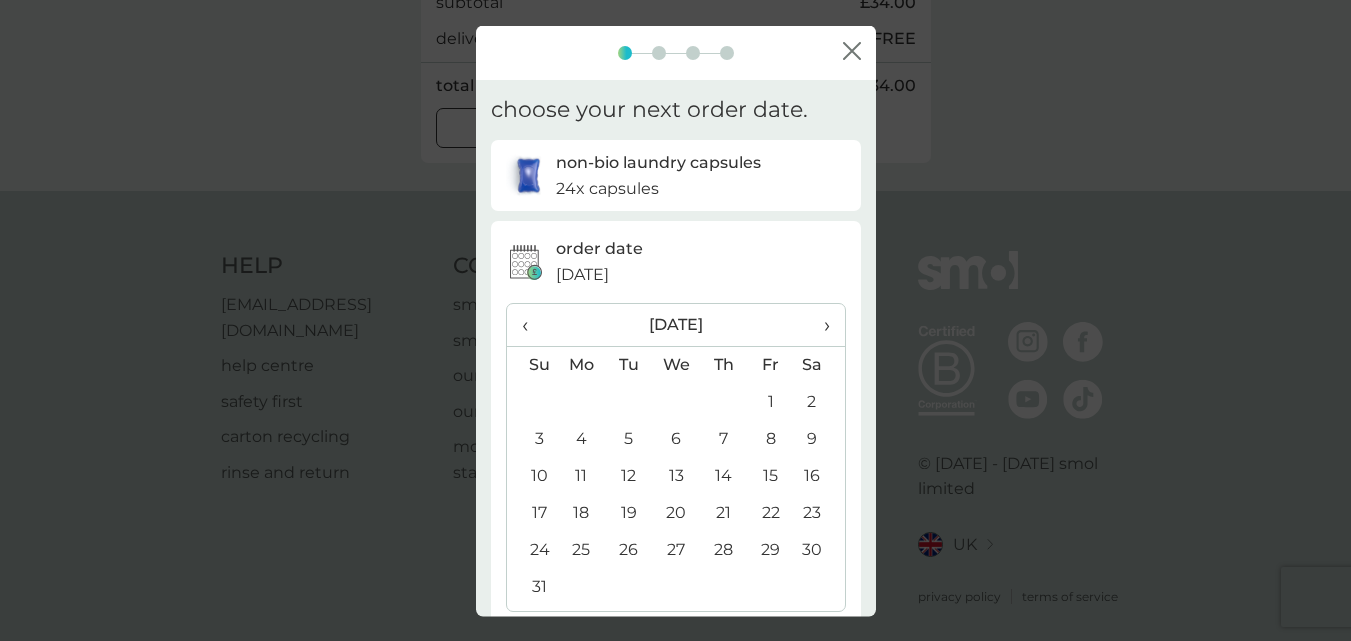 click on "31" at bounding box center (532, 586) 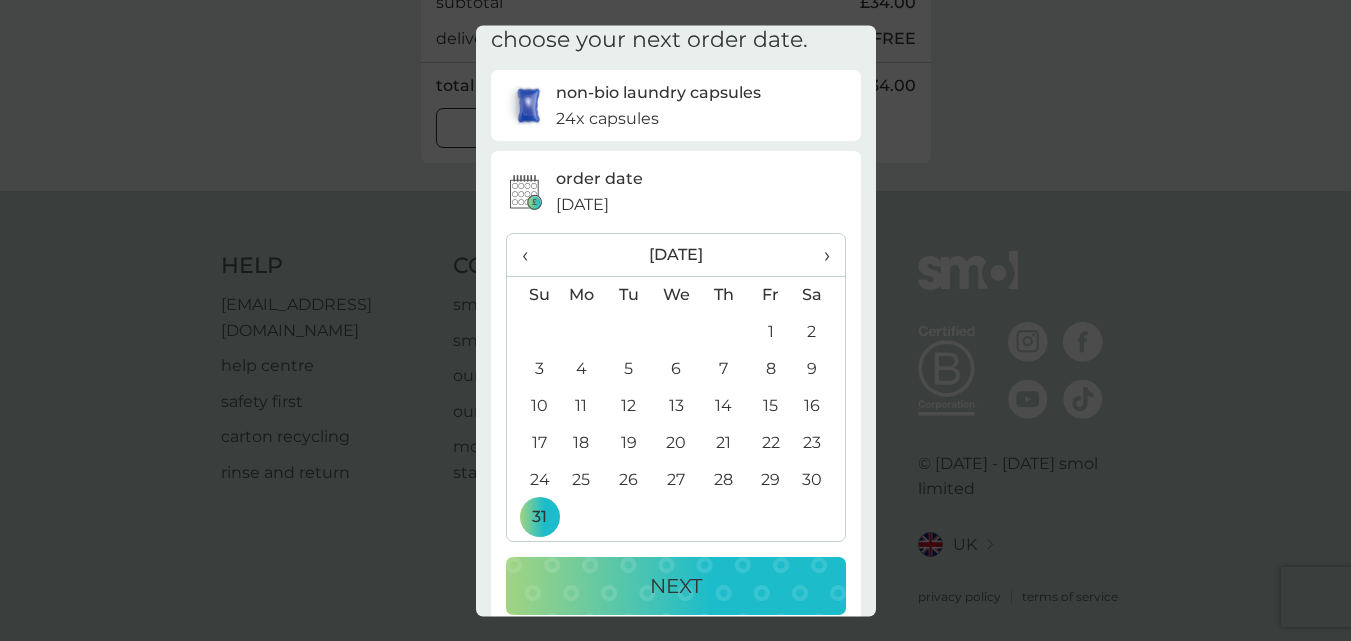 scroll, scrollTop: 98, scrollLeft: 0, axis: vertical 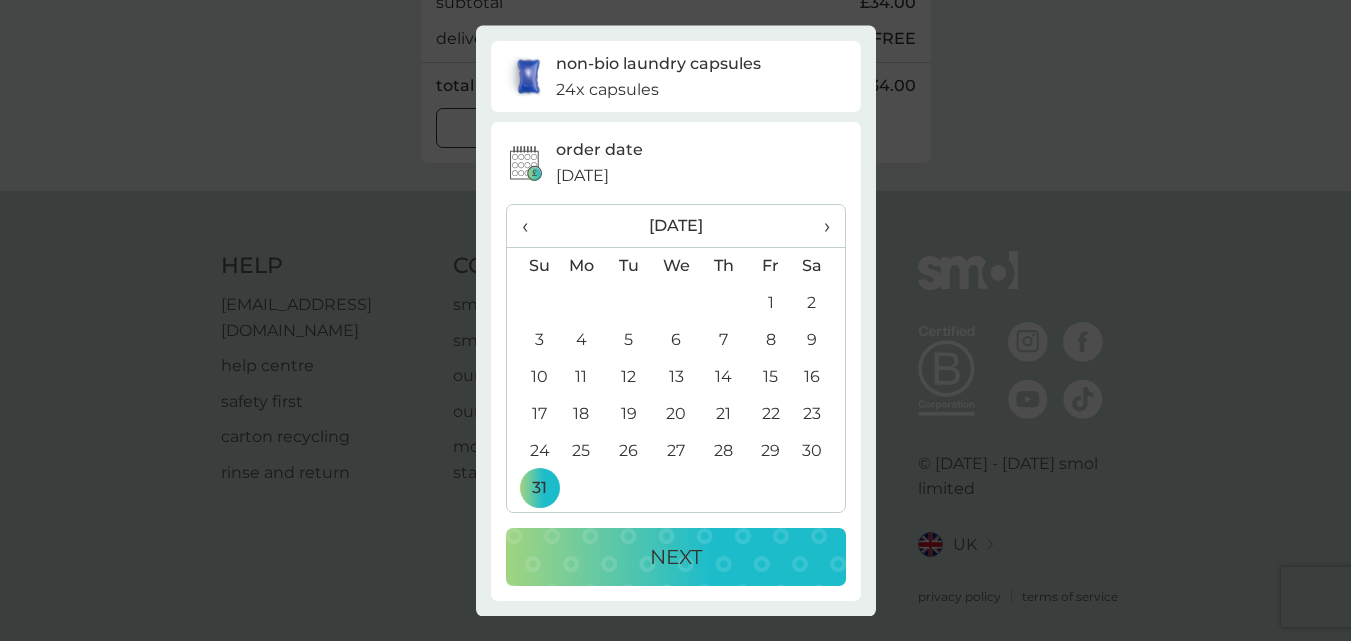 click on "NEXT" at bounding box center (676, 557) 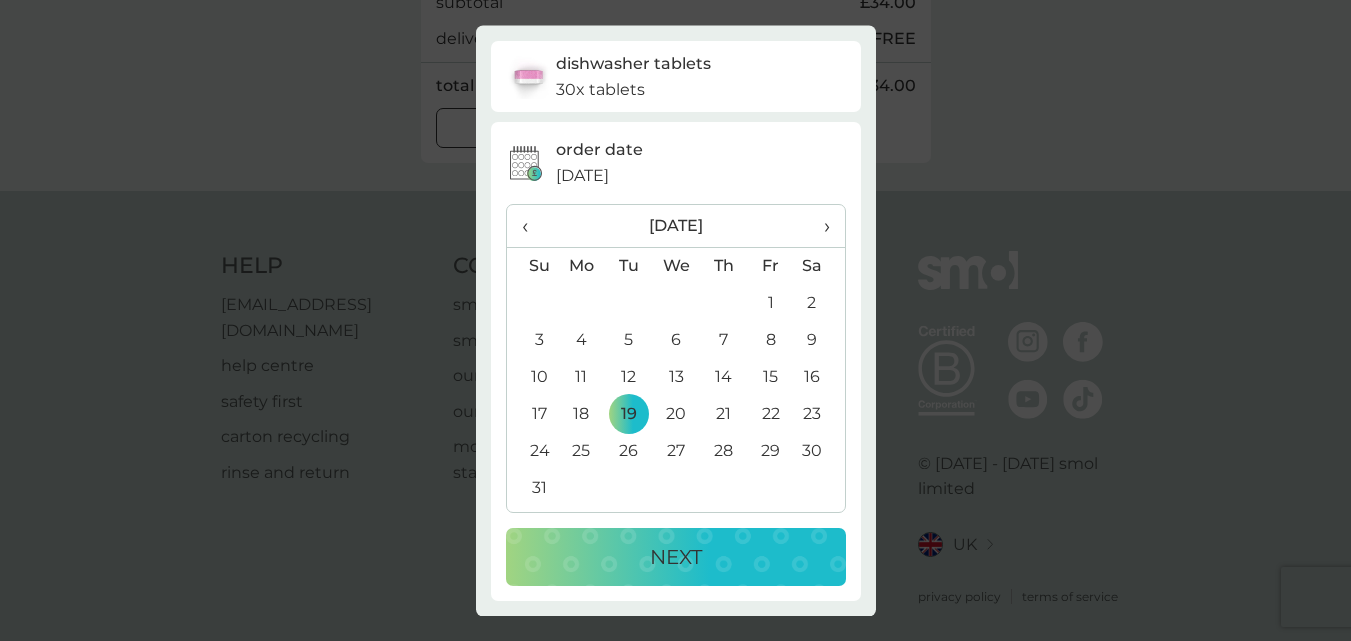 click on "NEXT" at bounding box center [676, 557] 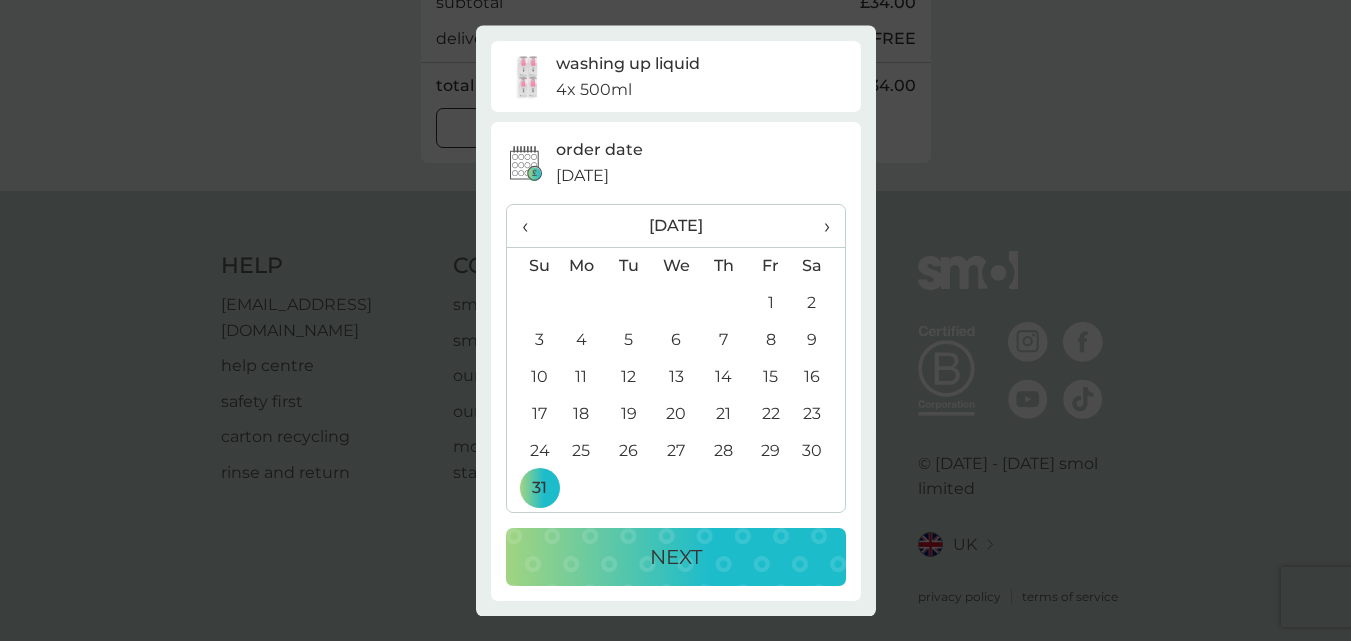 click on "NEXT" at bounding box center (676, 557) 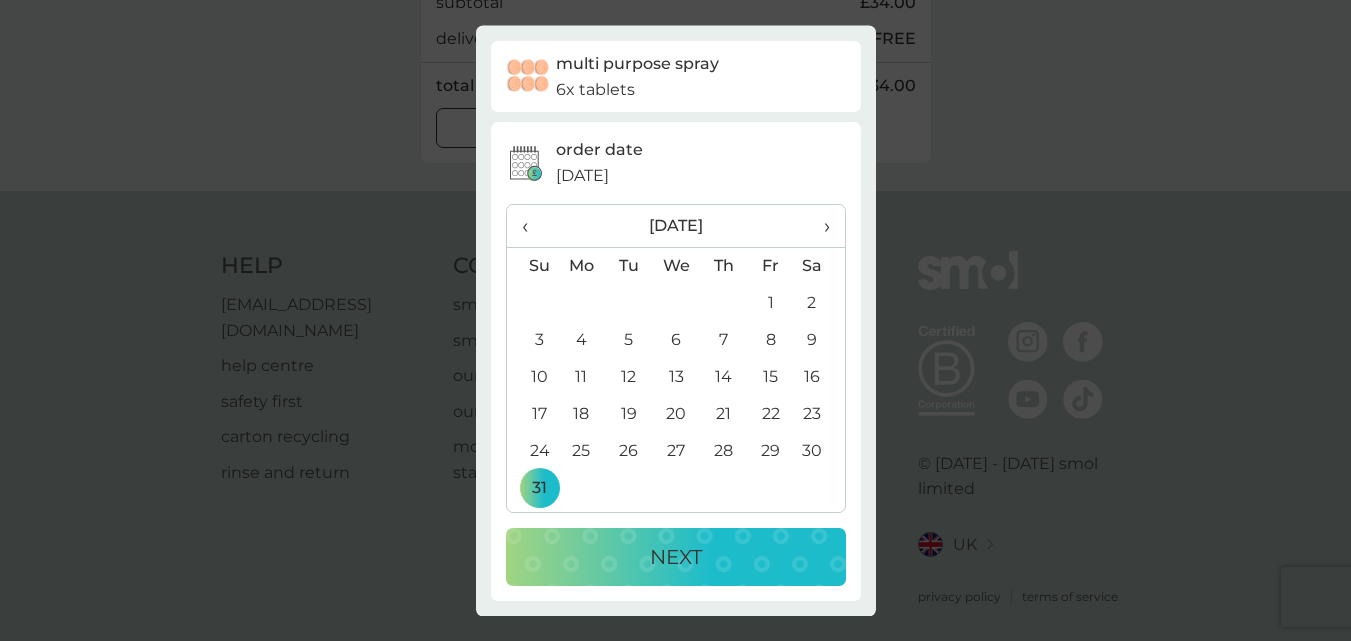 click on "NEXT" at bounding box center (676, 557) 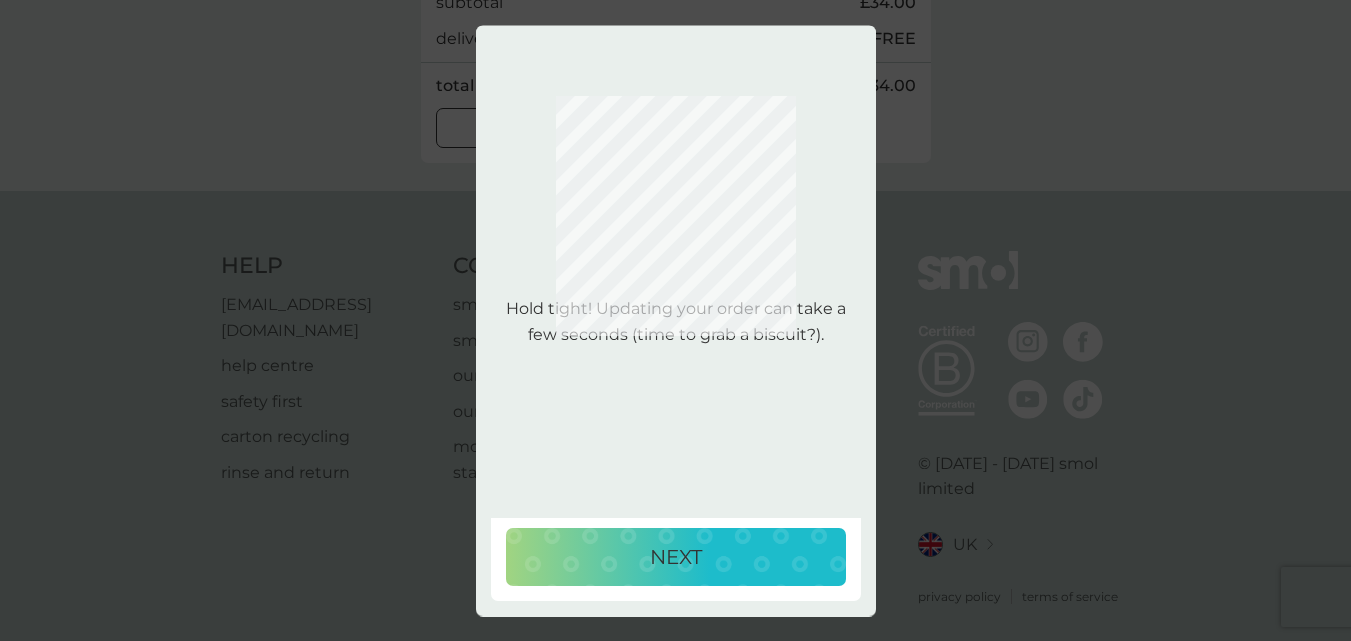 scroll, scrollTop: 0, scrollLeft: 0, axis: both 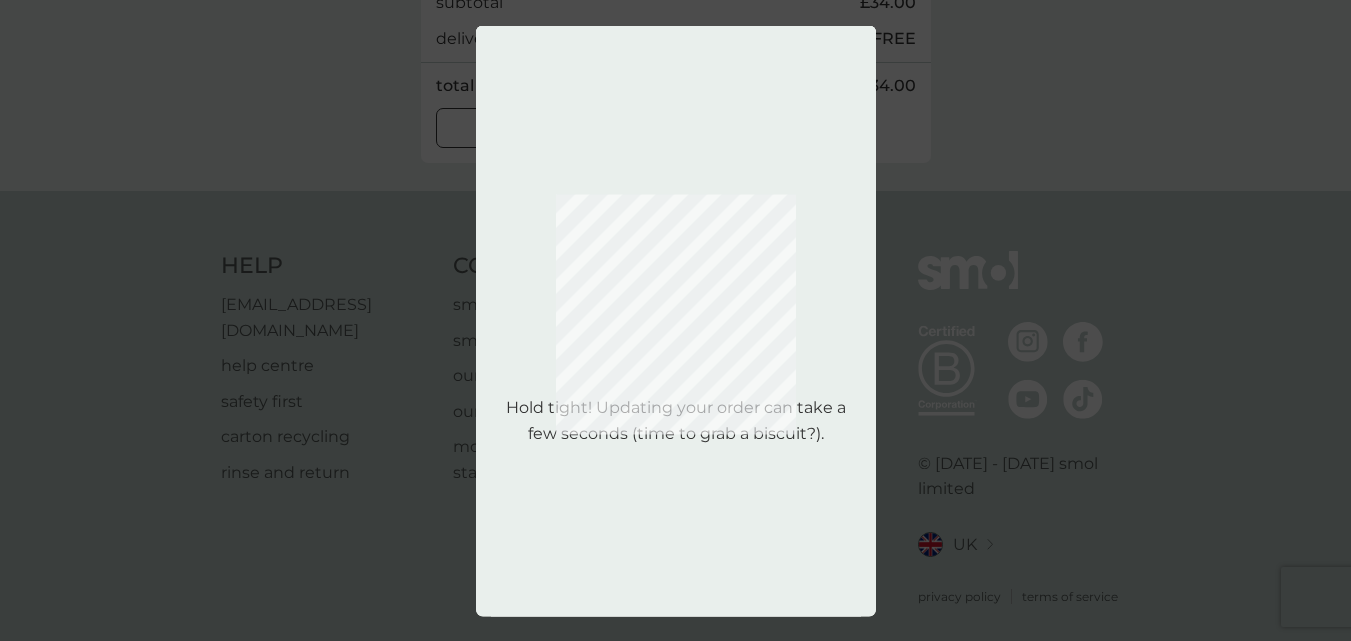 click on "Hold tight! Updating your order can take a few seconds (time to grab a biscuit?)." at bounding box center (676, 320) 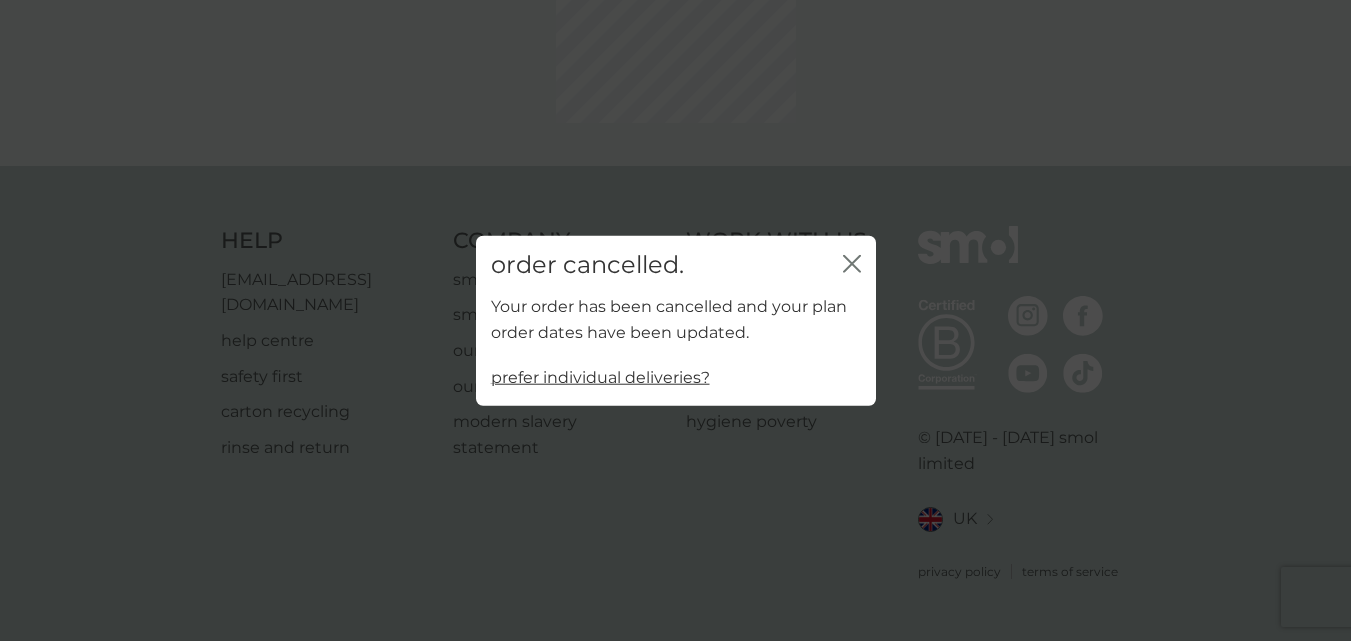 scroll, scrollTop: 0, scrollLeft: 0, axis: both 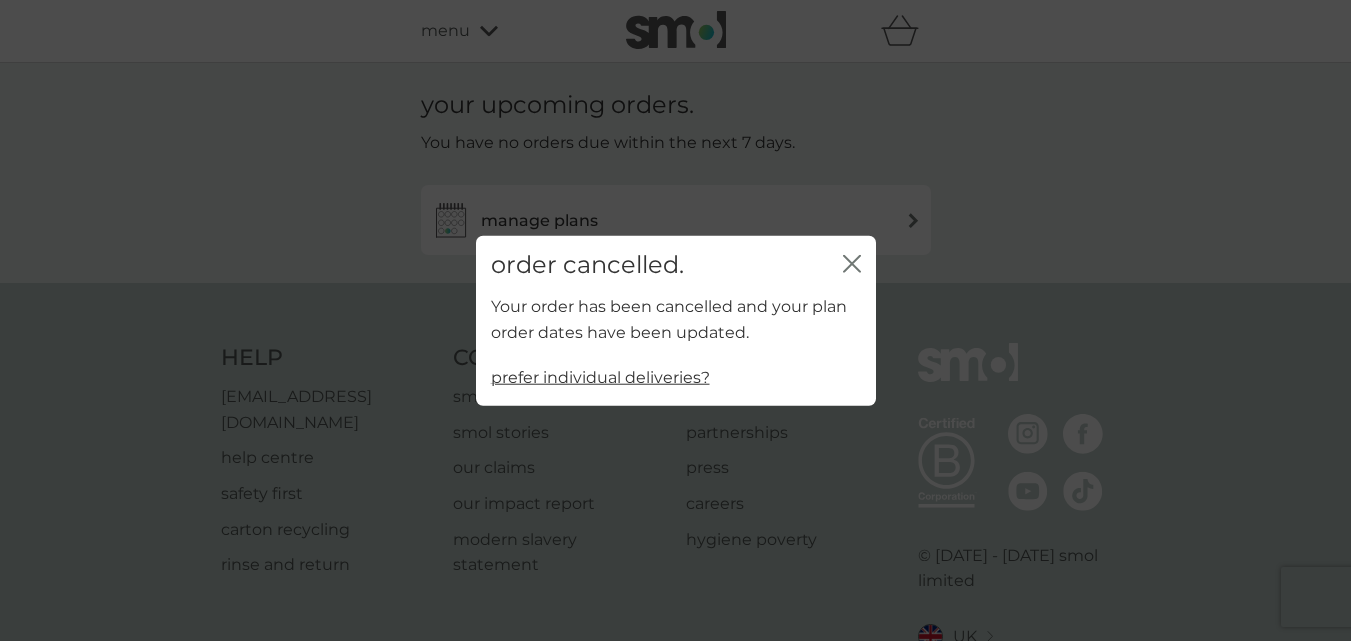 click on "close" 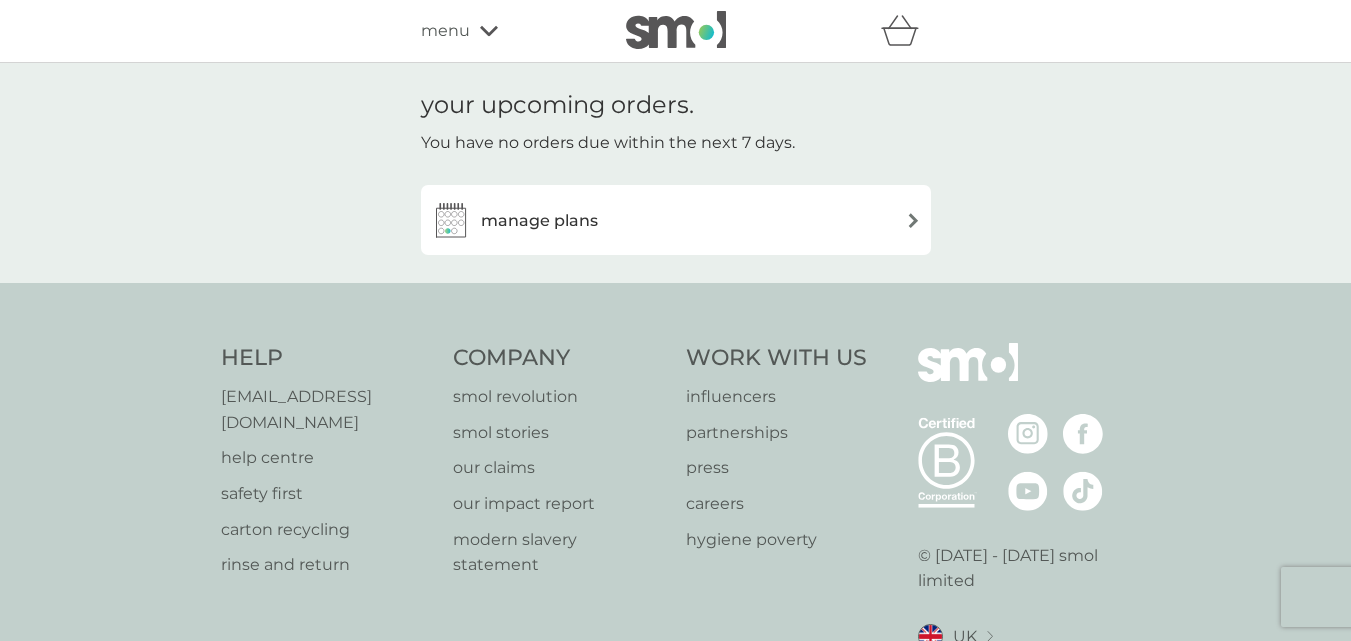 click on "manage plans" at bounding box center [676, 220] 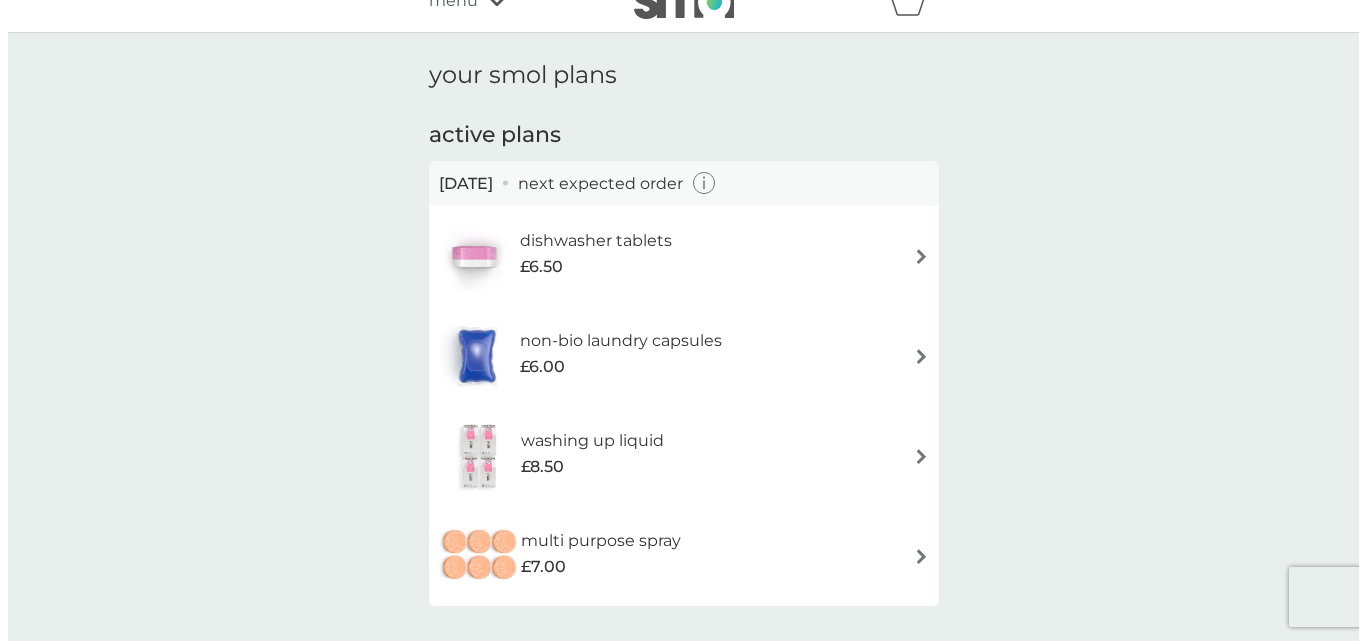 scroll, scrollTop: 0, scrollLeft: 0, axis: both 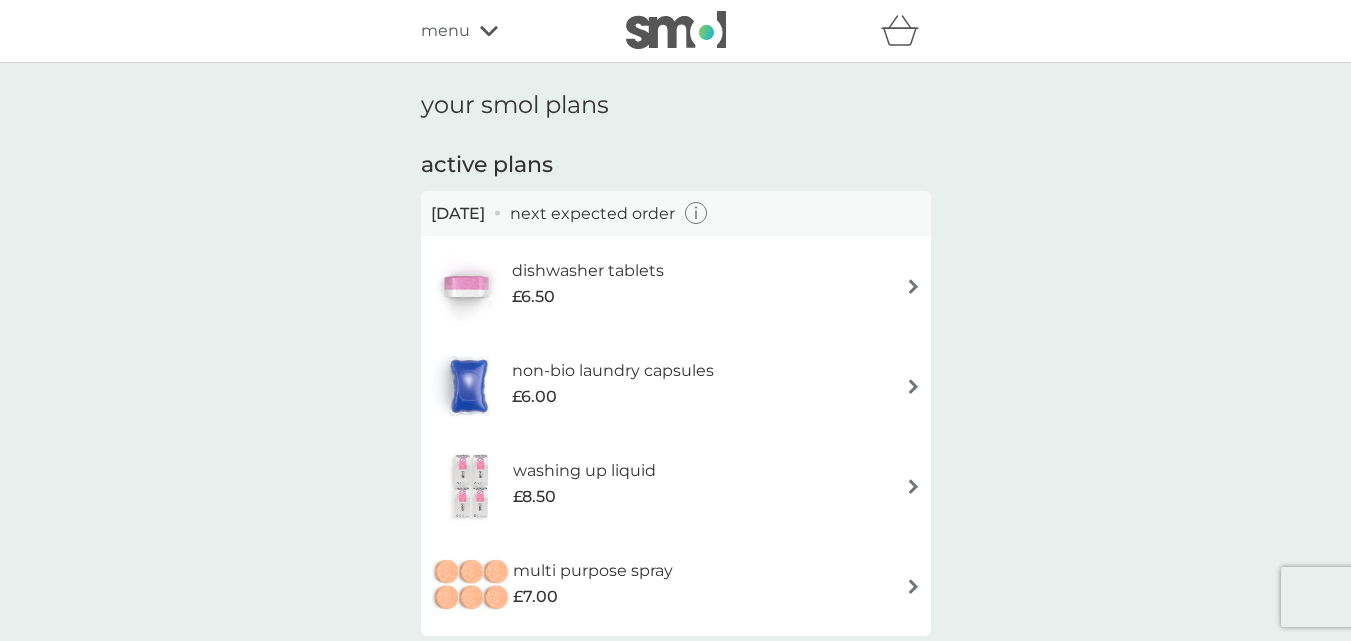 click on "menu" at bounding box center [445, 31] 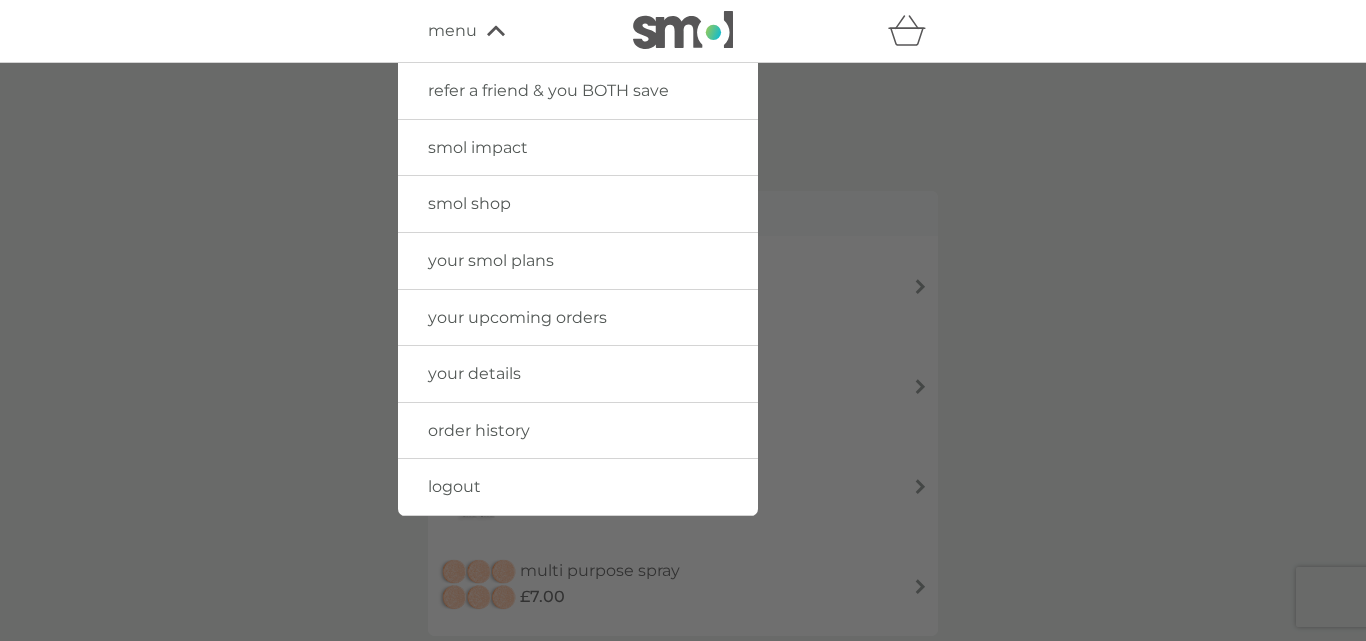 click on "logout" at bounding box center [578, 487] 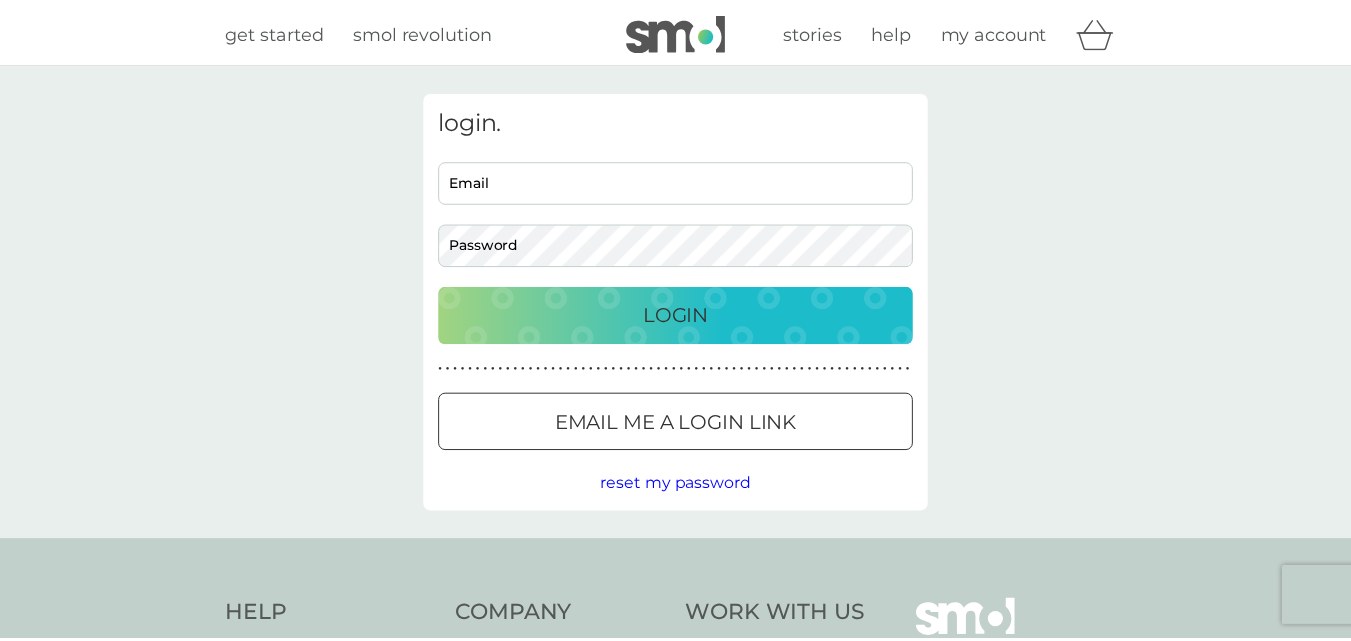 scroll, scrollTop: 0, scrollLeft: 0, axis: both 